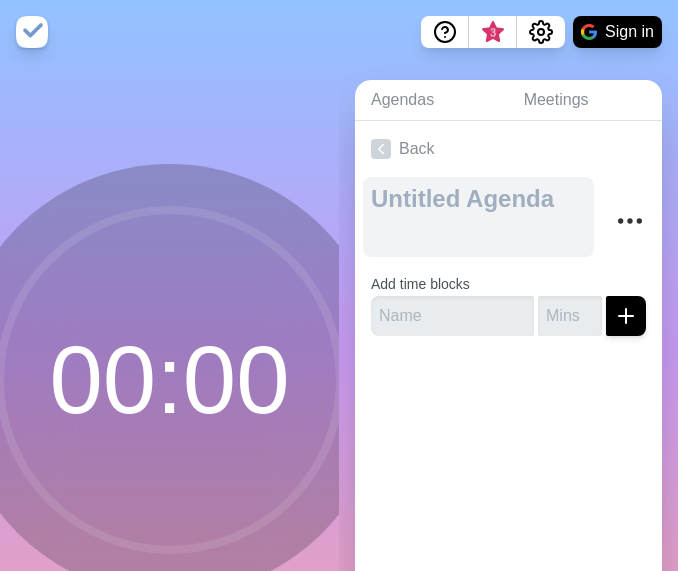 scroll, scrollTop: 0, scrollLeft: 0, axis: both 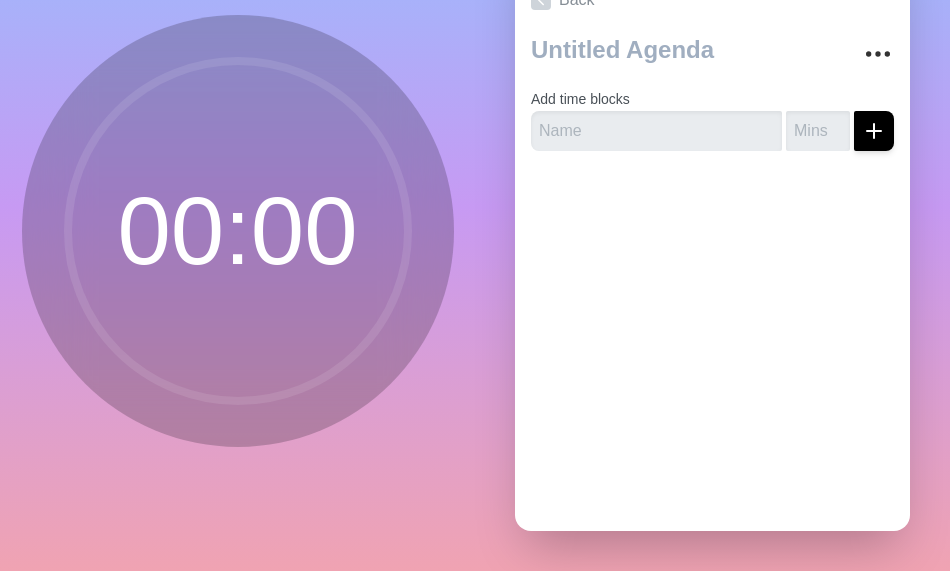 click 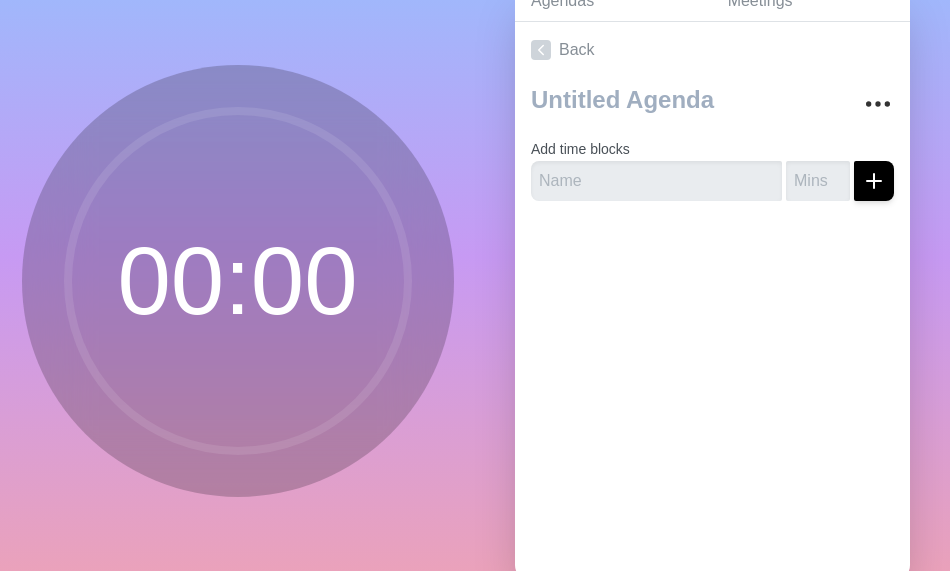 scroll, scrollTop: 72, scrollLeft: 0, axis: vertical 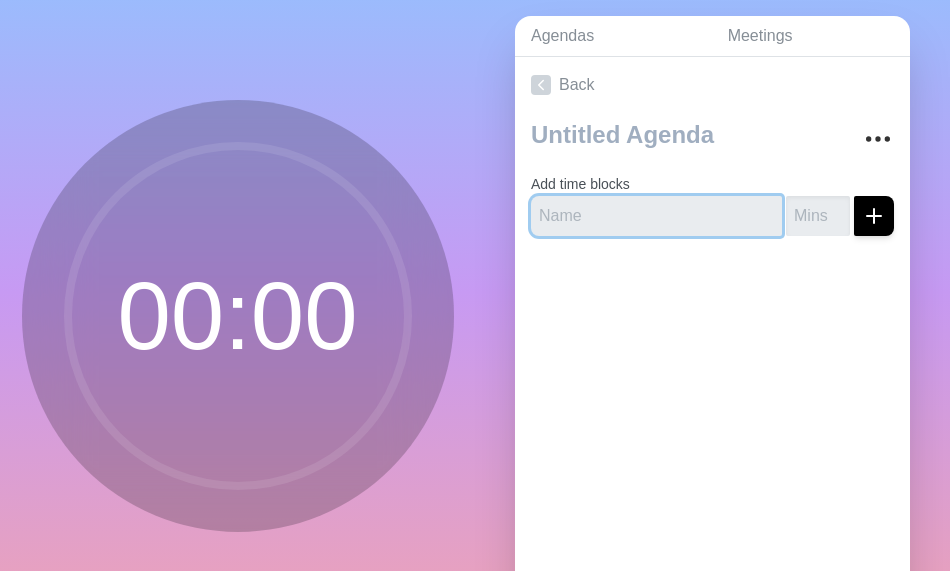 click at bounding box center [656, 216] 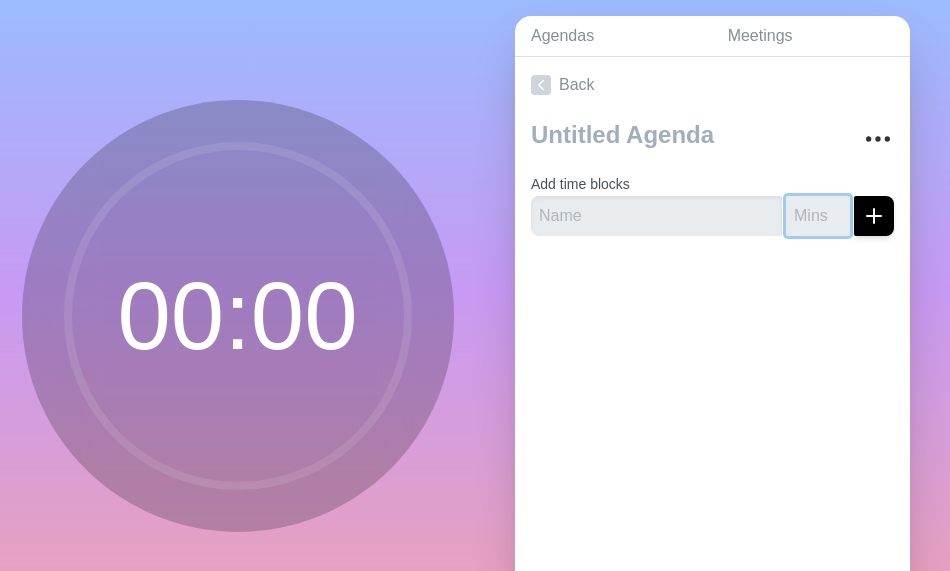 click at bounding box center [818, 216] 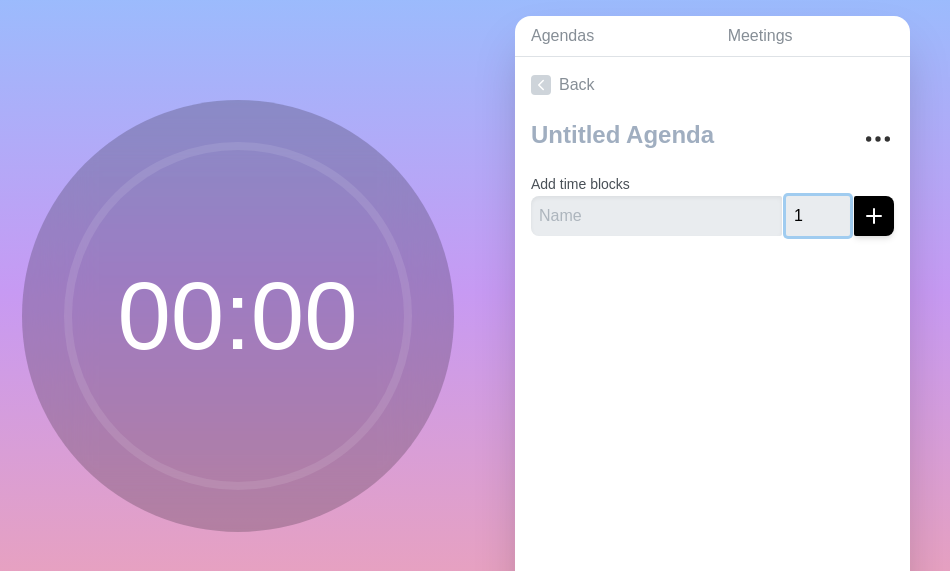 click on "1" at bounding box center (818, 216) 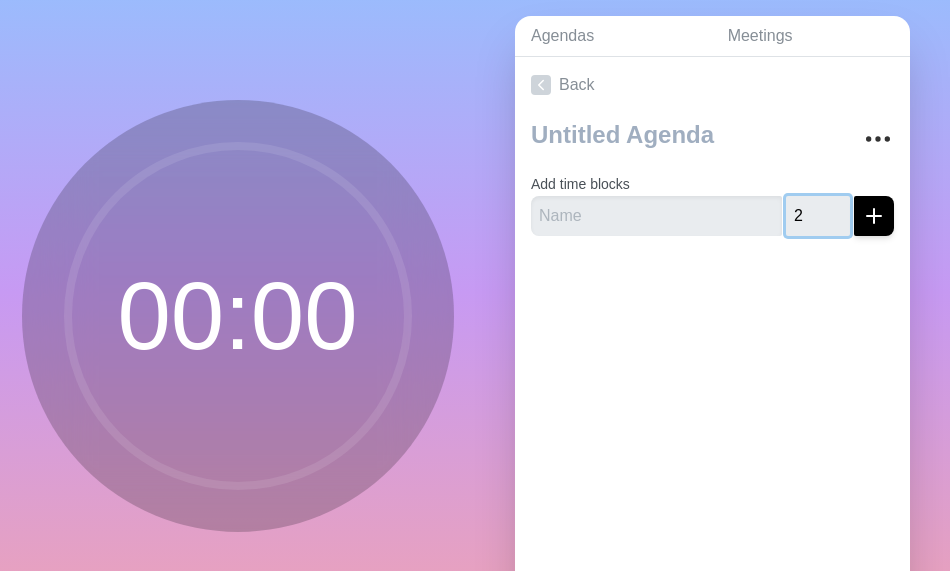 click on "2" at bounding box center (818, 216) 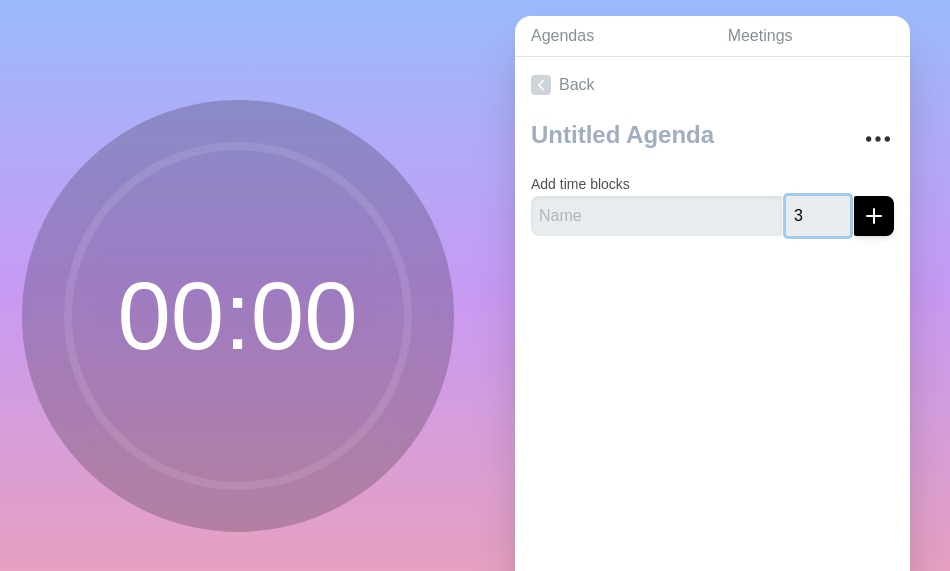 click on "3" at bounding box center (818, 216) 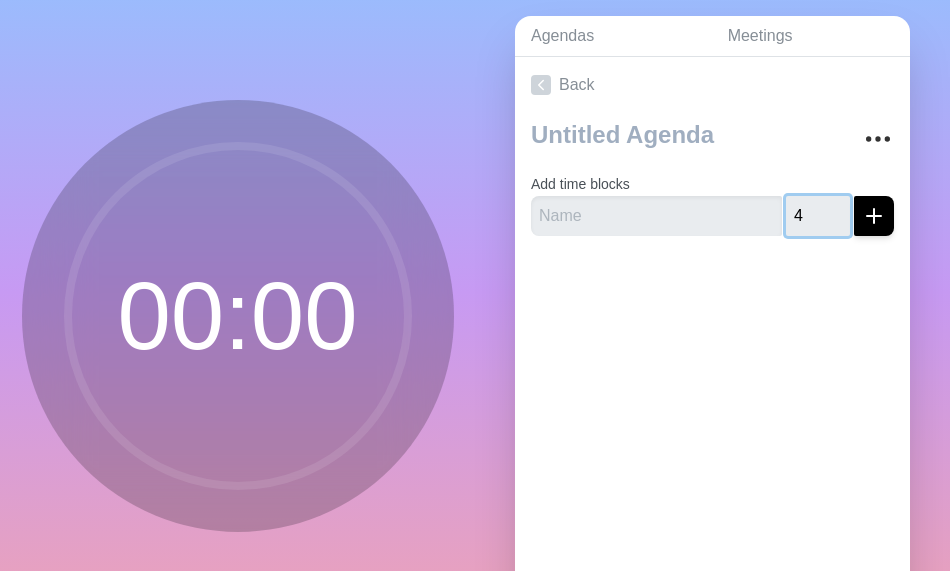 click on "4" at bounding box center [818, 216] 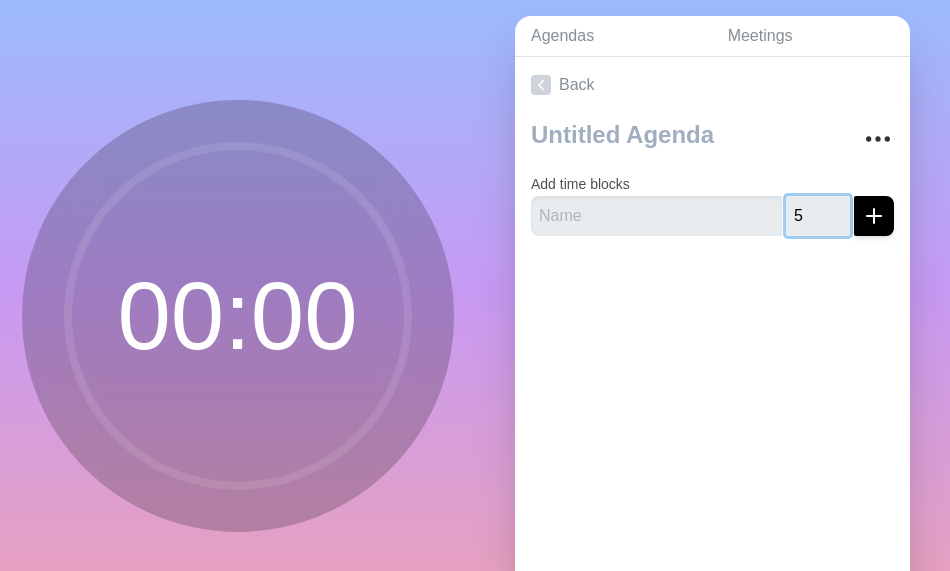 click on "5" at bounding box center [818, 216] 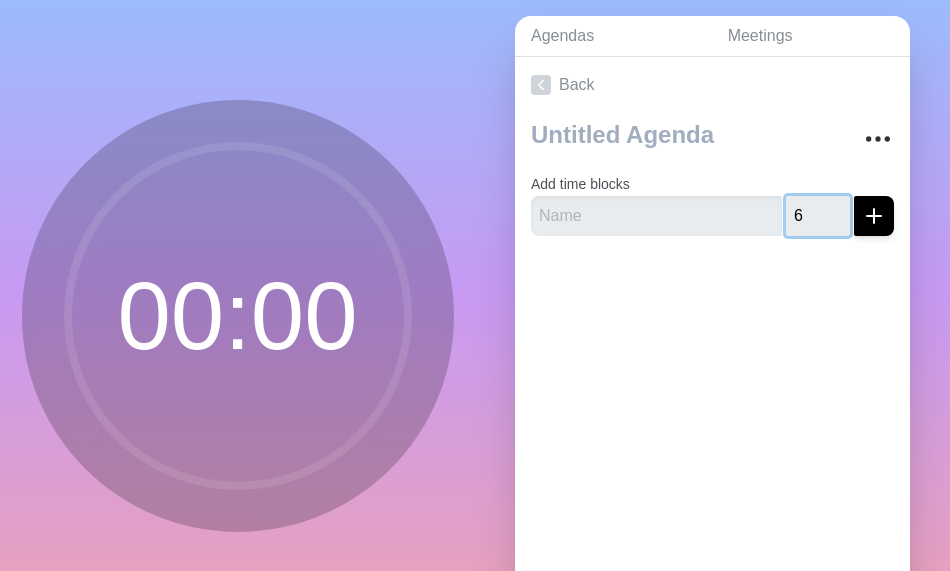 click on "6" at bounding box center (818, 216) 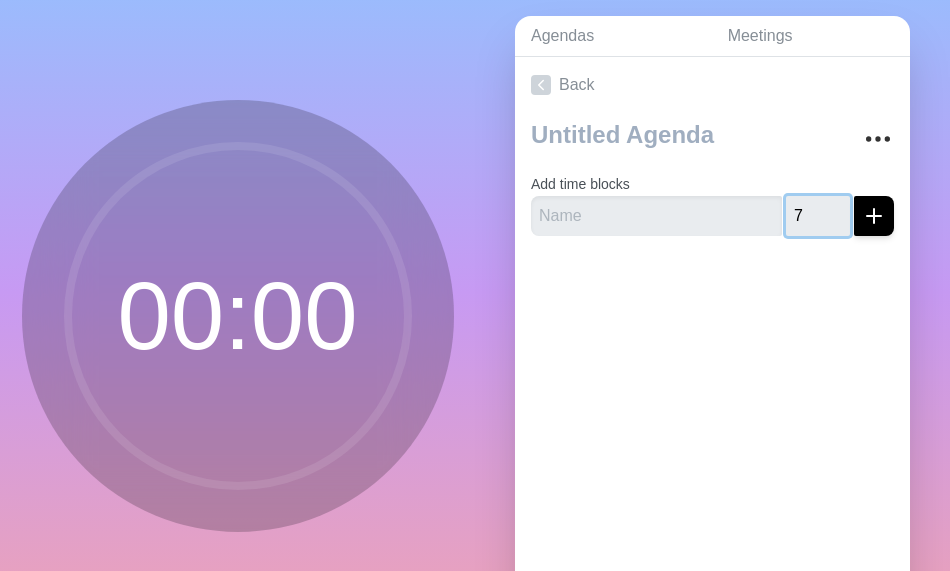 click on "7" at bounding box center (818, 216) 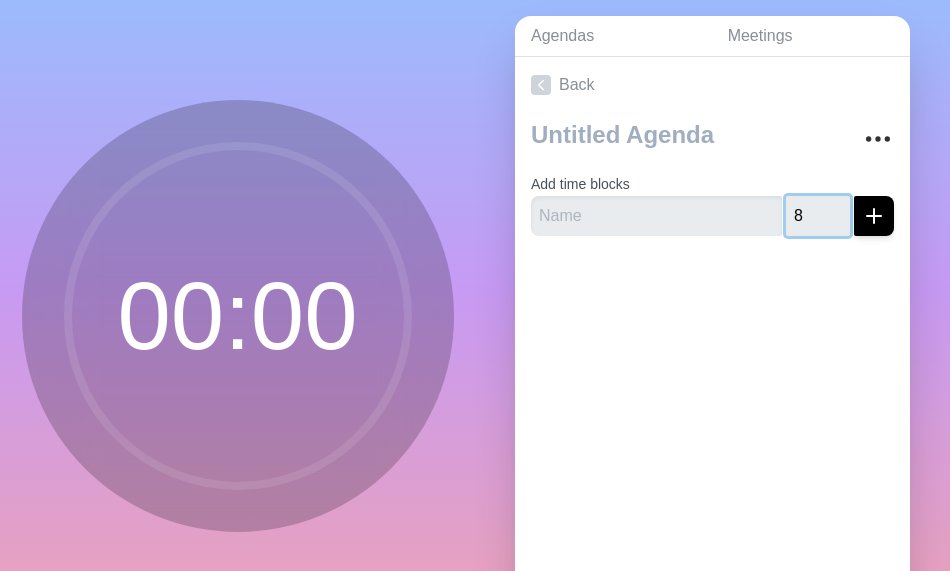 click on "8" at bounding box center [818, 216] 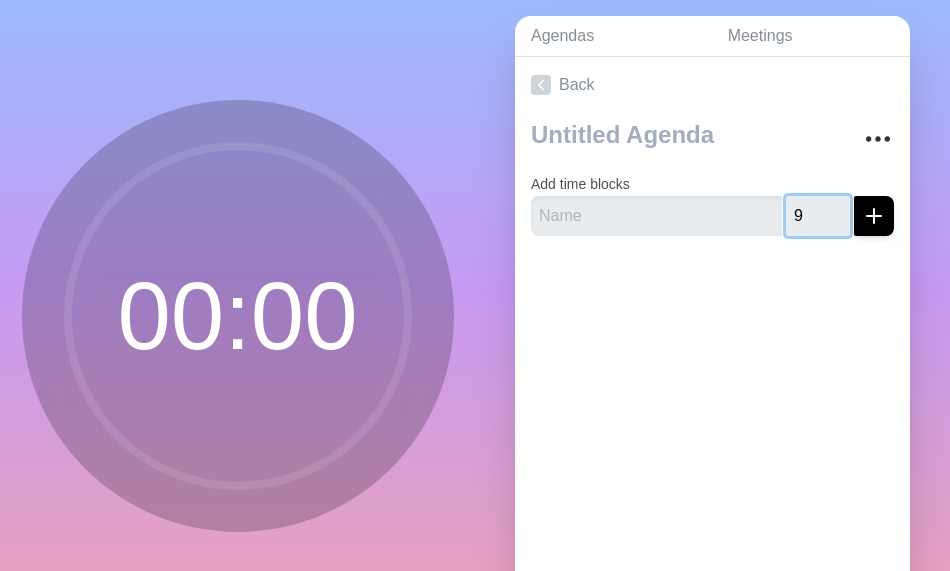 click on "9" at bounding box center (818, 216) 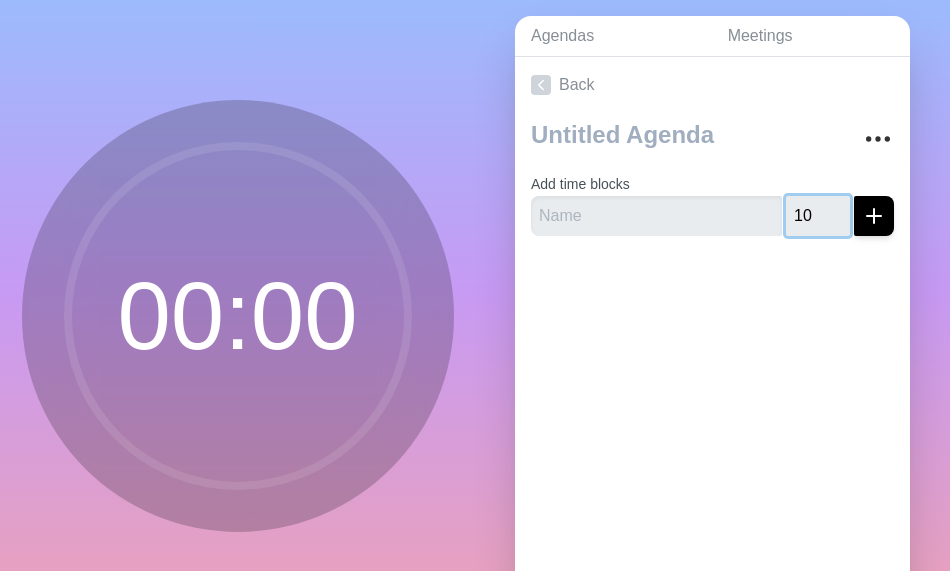 type on "10" 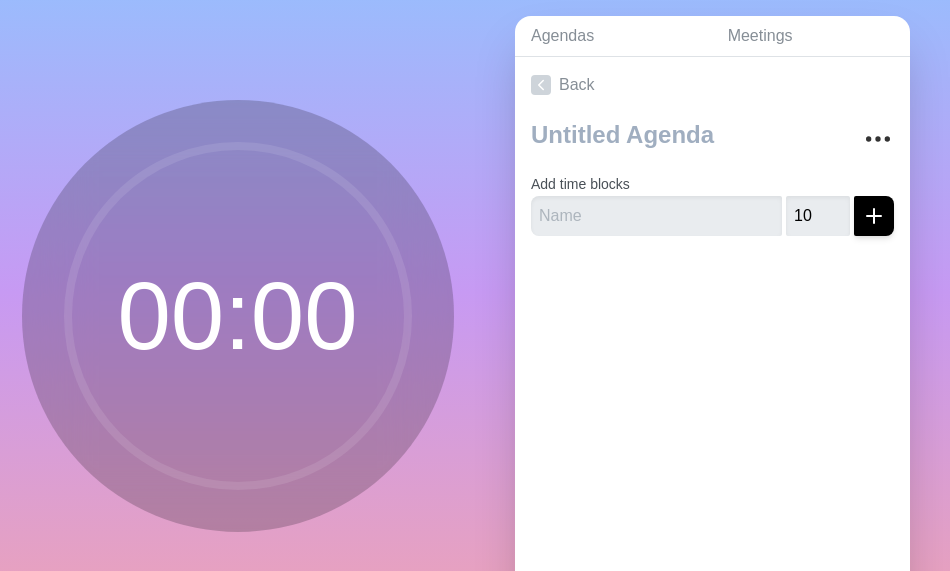 click 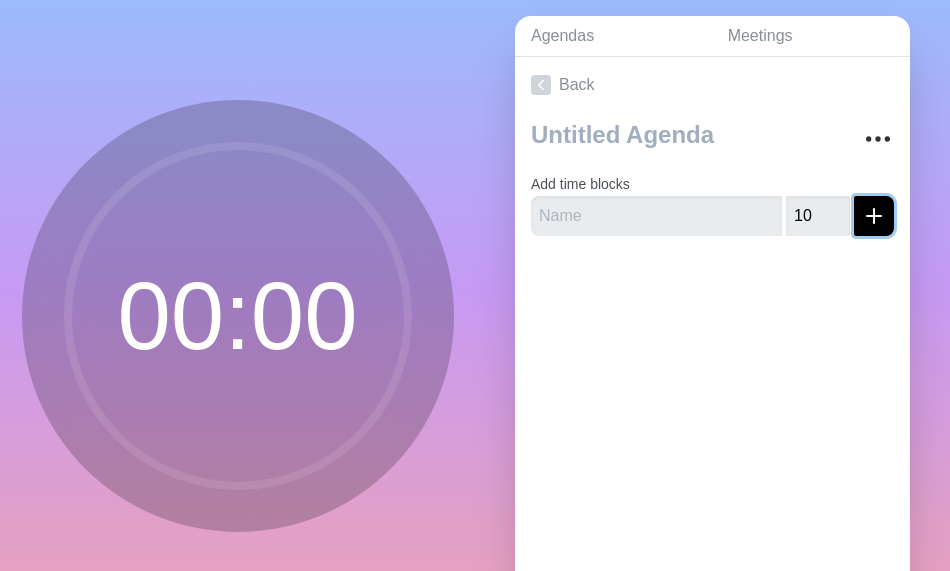 click 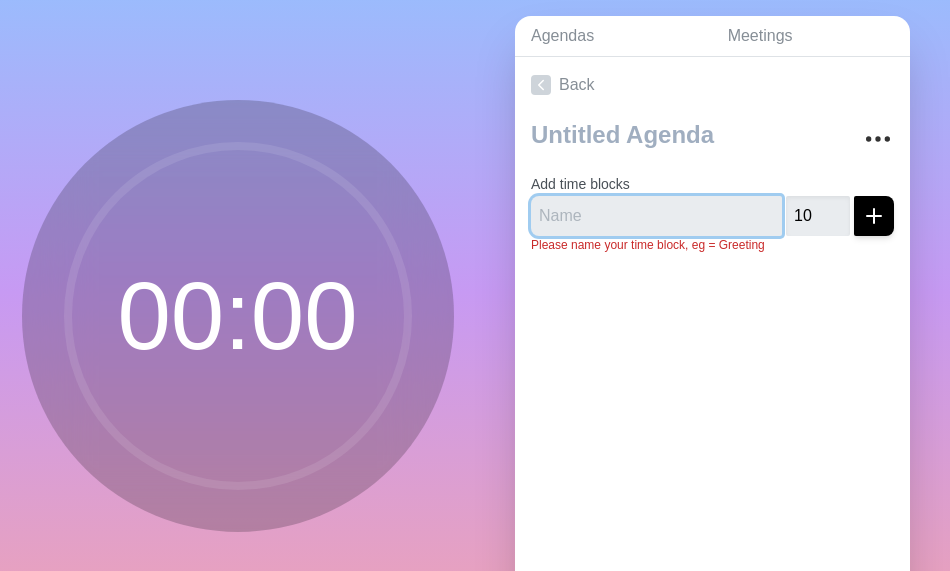 click at bounding box center [656, 216] 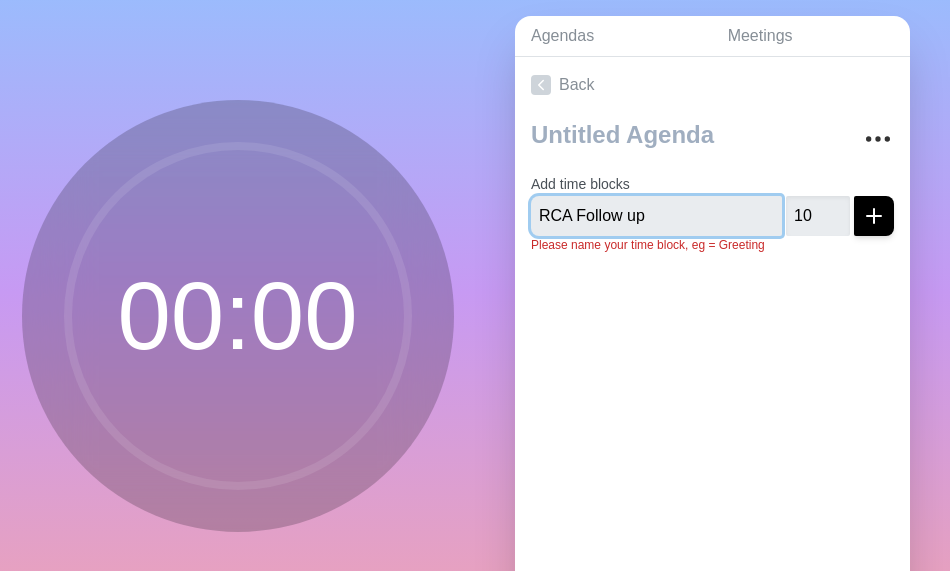 type on "RCA Follow up" 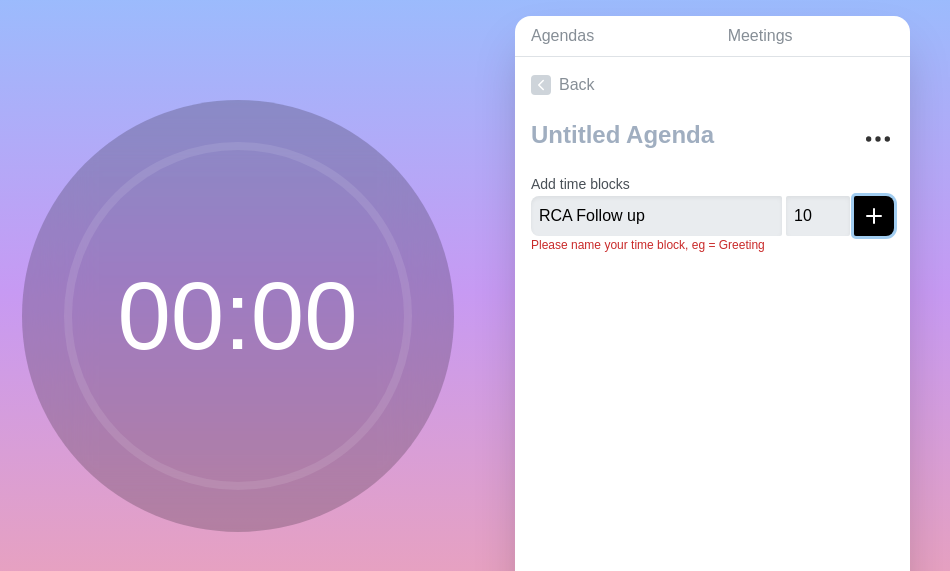 click at bounding box center [874, 216] 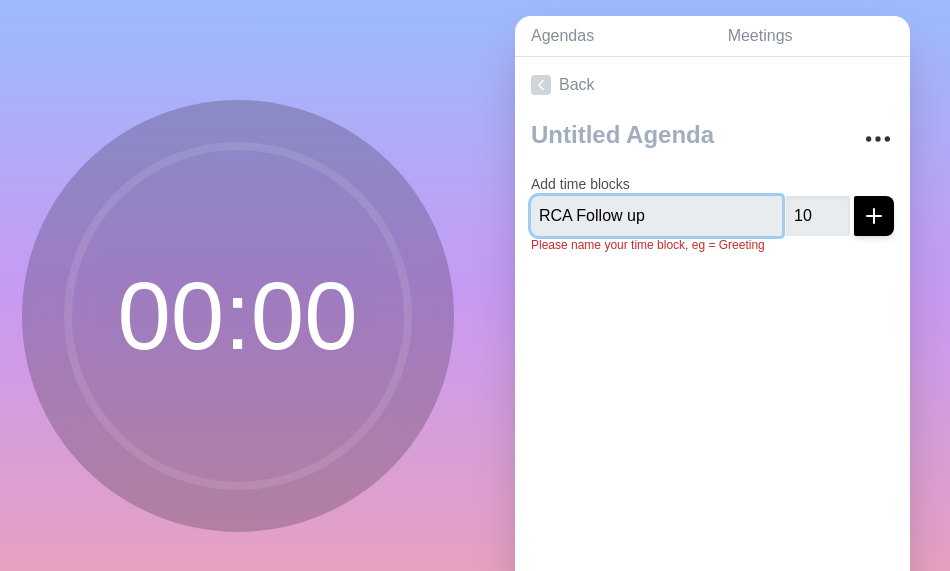 type 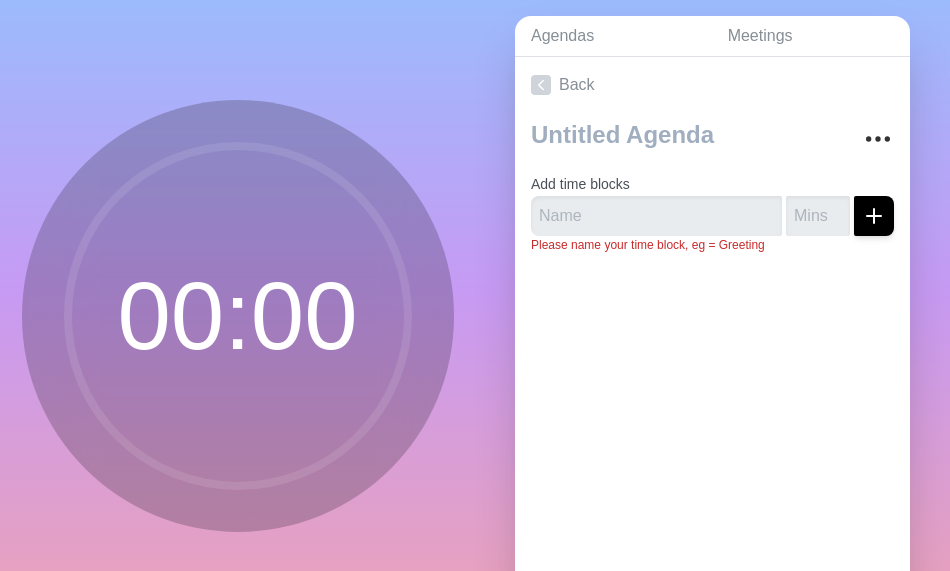 scroll, scrollTop: 0, scrollLeft: 0, axis: both 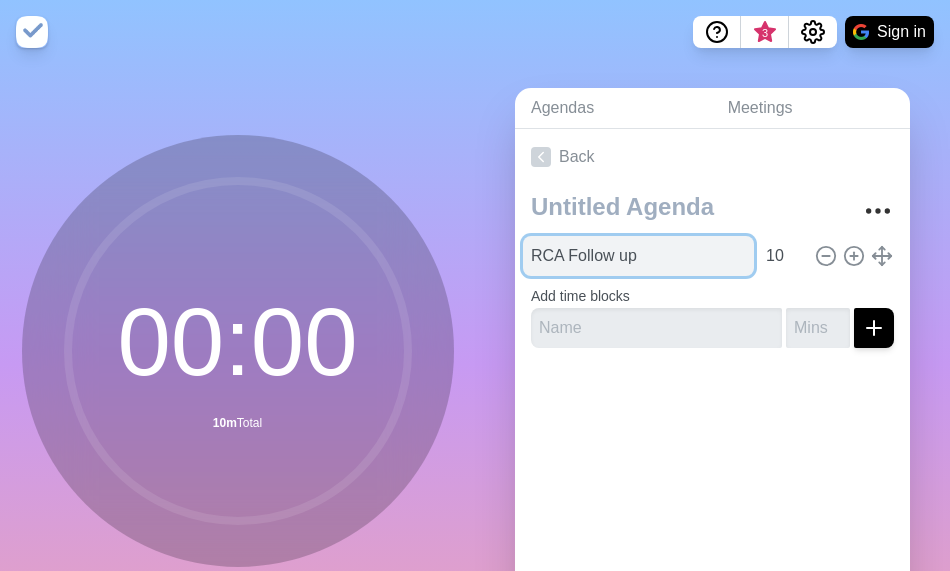 click on "RCA Follow up" at bounding box center [638, 256] 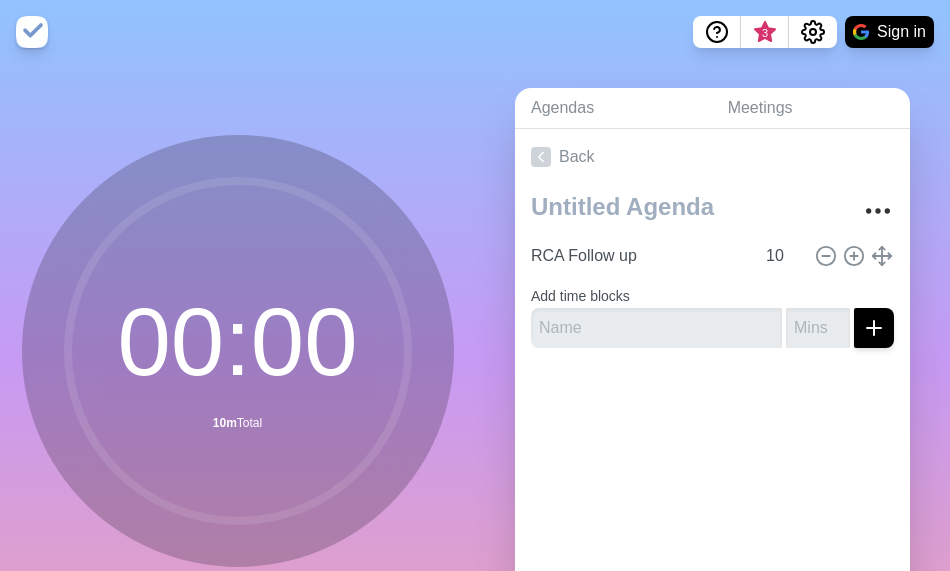 click on "Agendas   Meetings
Back               RCA Follow up   10           Add time blocks" at bounding box center (712, 396) 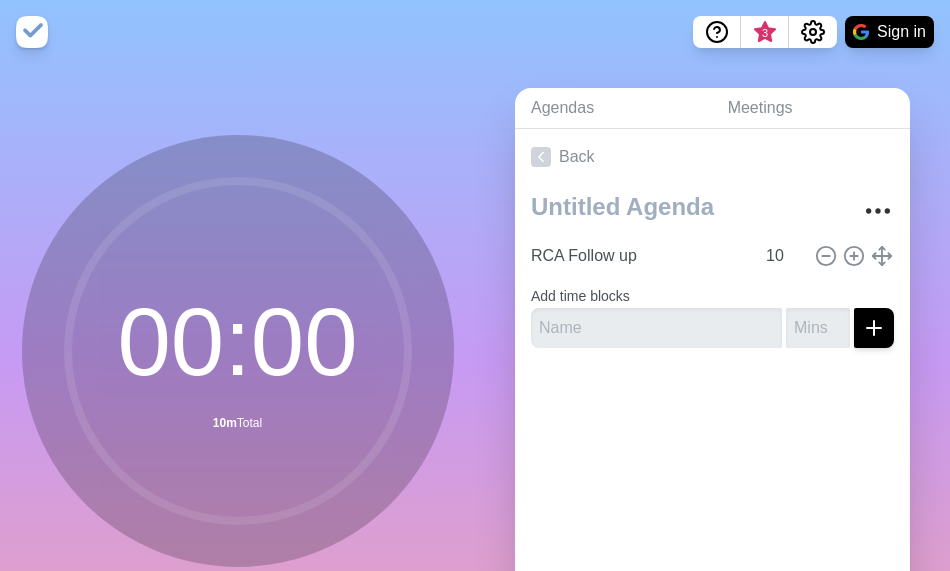click 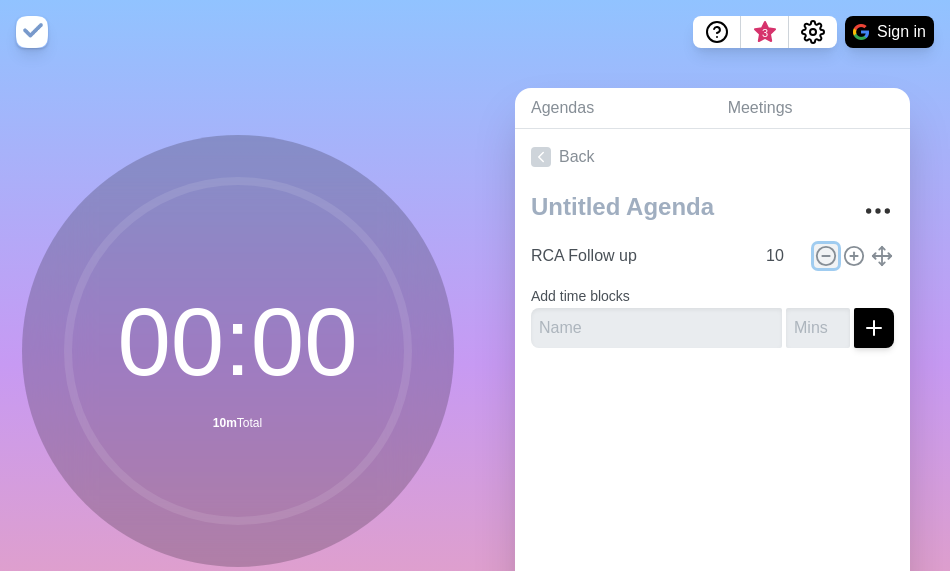 click 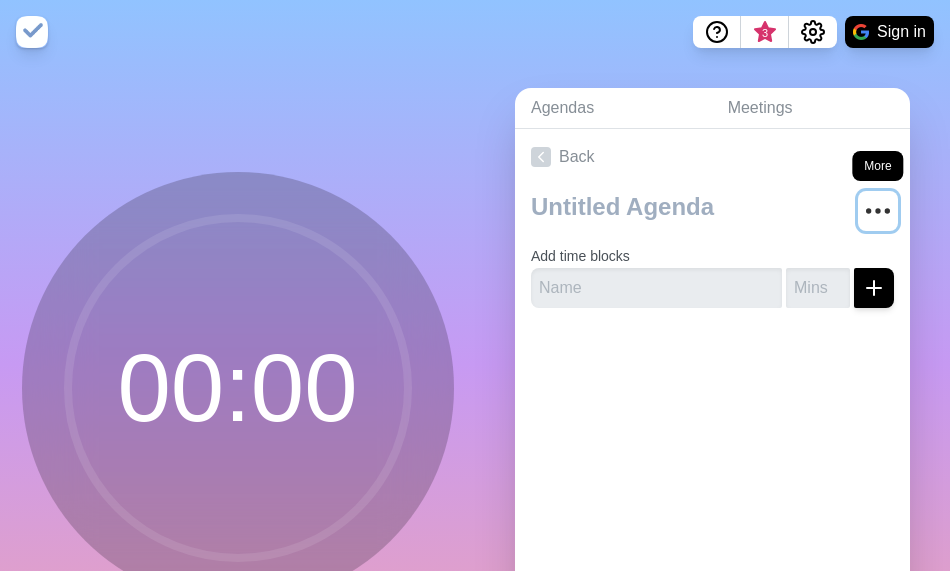 click 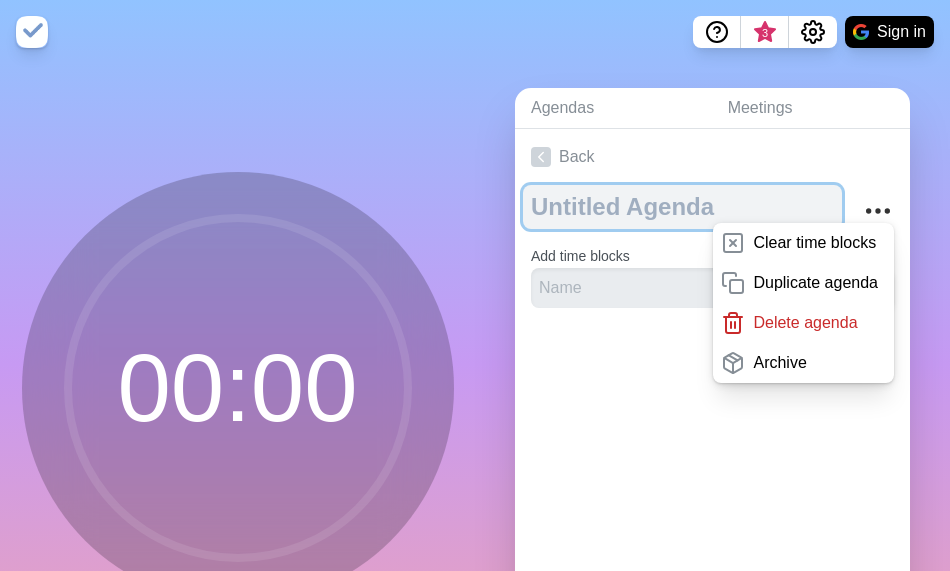 click at bounding box center (682, 207) 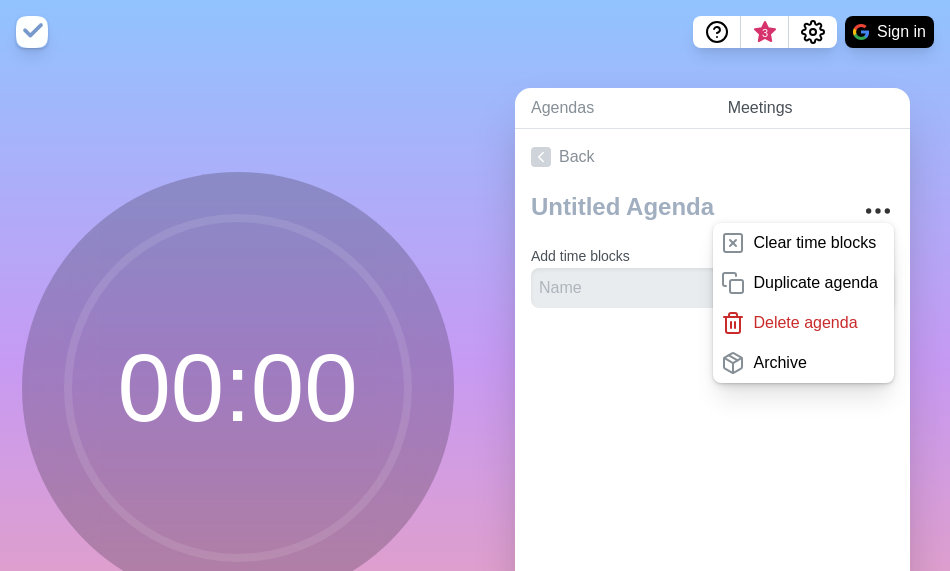 click on "Meetings" at bounding box center (811, 108) 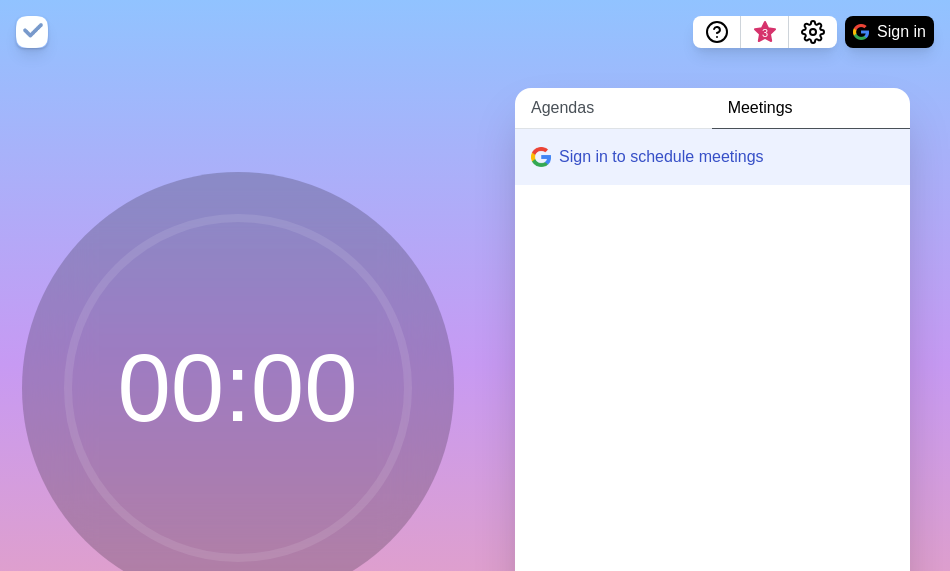 click on "Agendas" at bounding box center (613, 108) 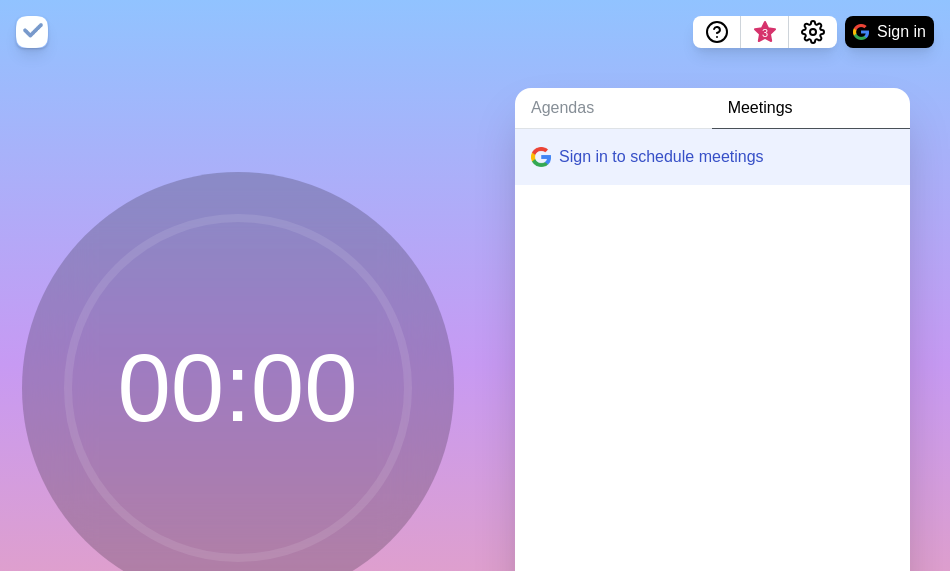 scroll, scrollTop: 72, scrollLeft: 0, axis: vertical 